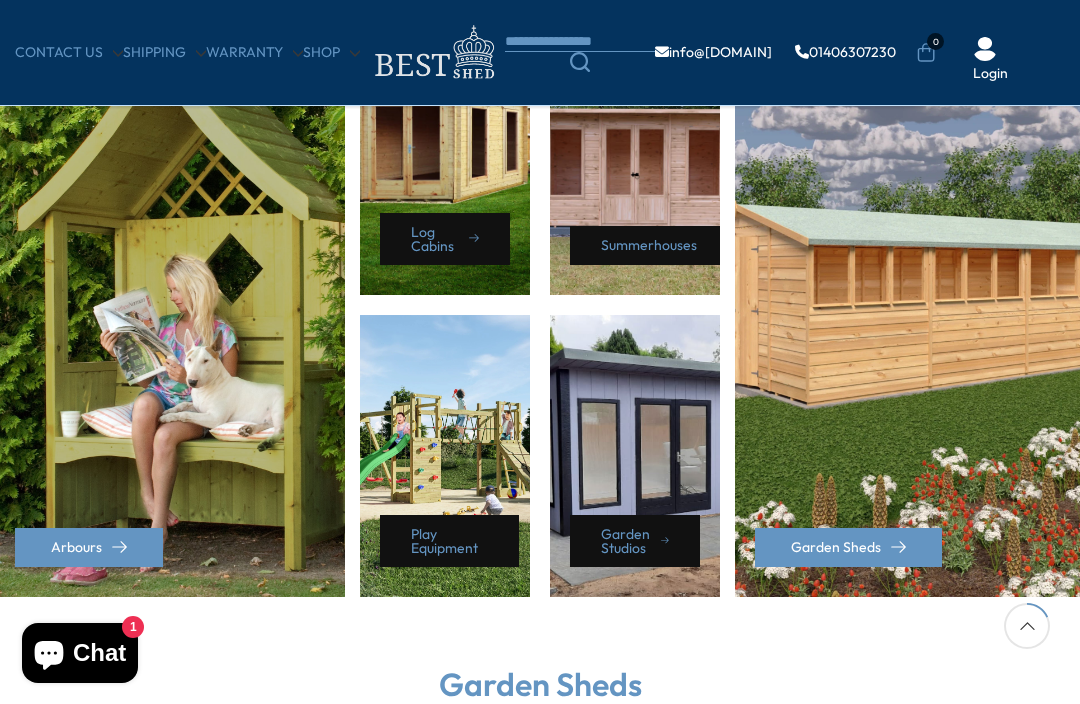 scroll, scrollTop: 959, scrollLeft: 0, axis: vertical 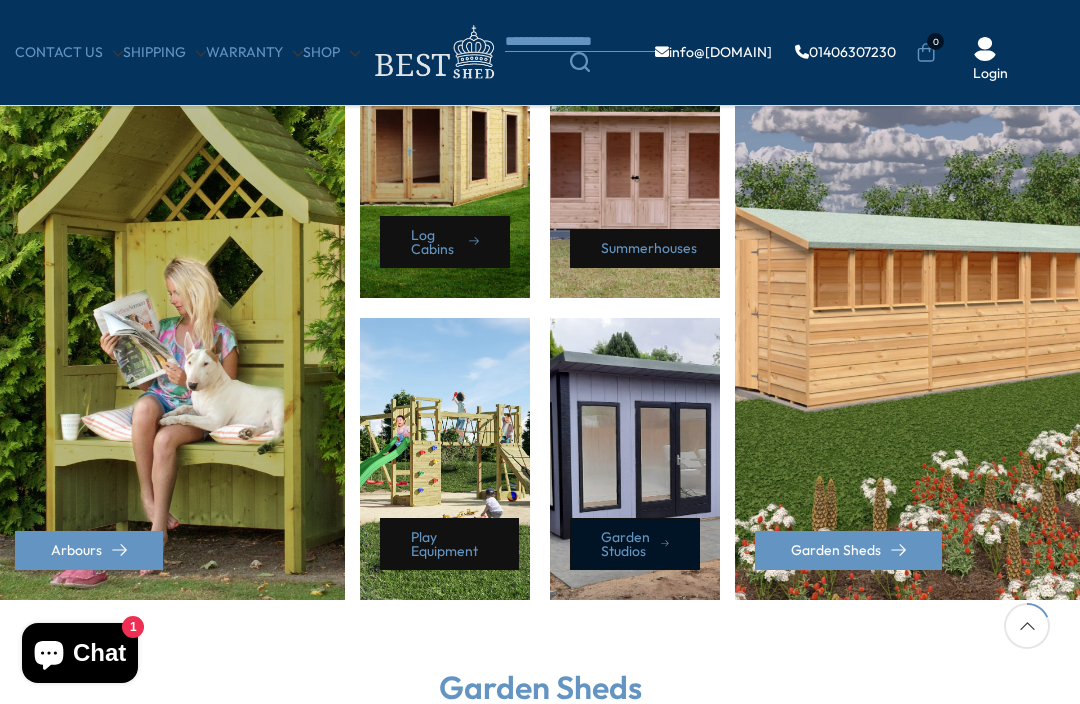 click on "Garden Studios" at bounding box center (635, 544) 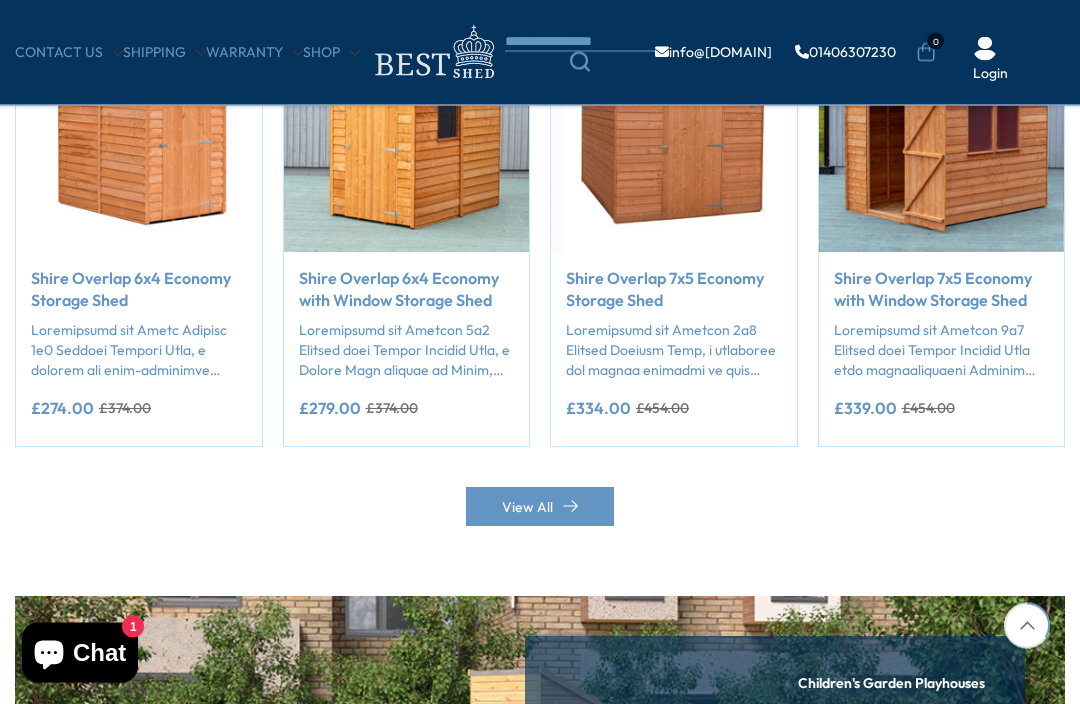 scroll, scrollTop: 1778, scrollLeft: 0, axis: vertical 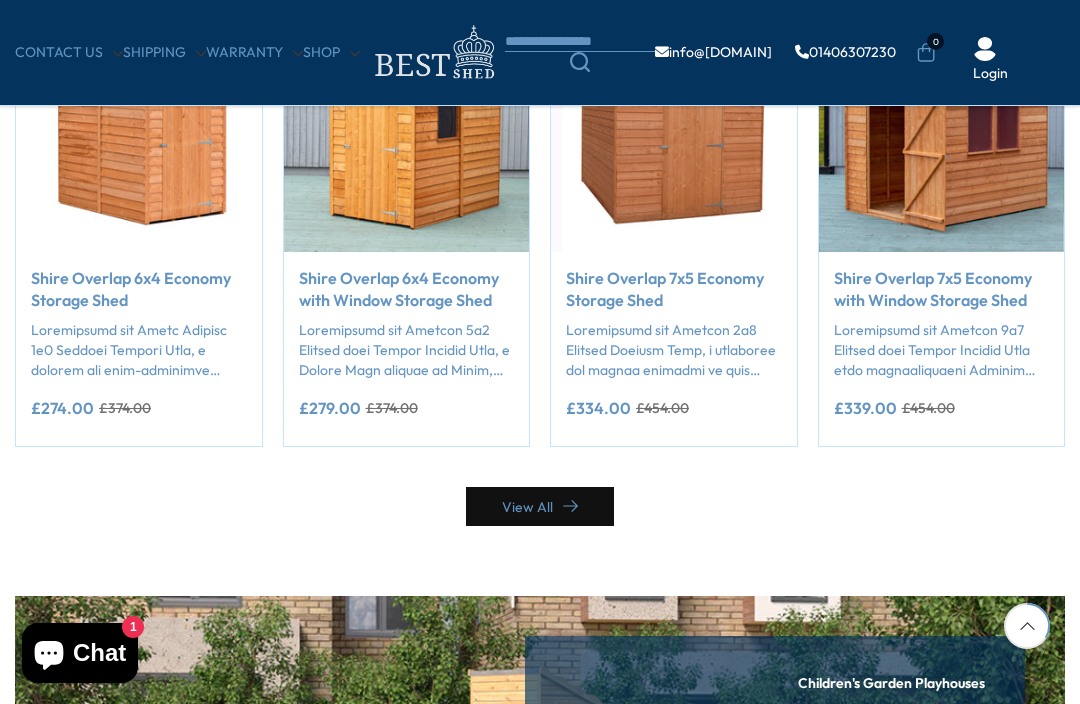 click on "View All" at bounding box center (540, 506) 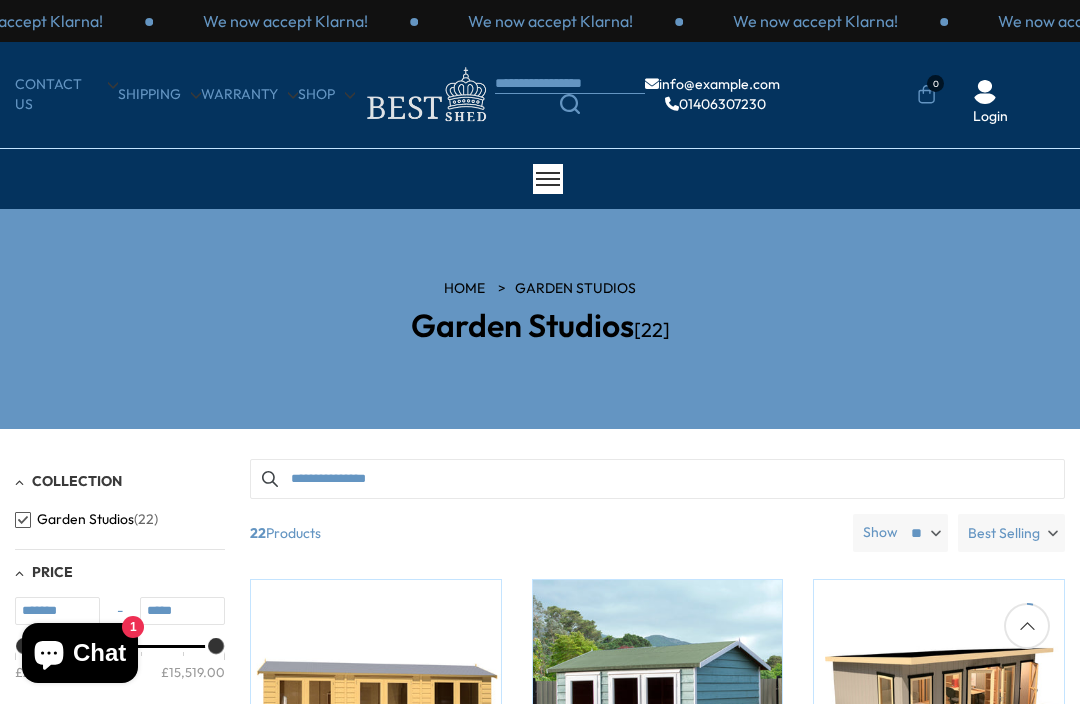 scroll, scrollTop: 190, scrollLeft: 0, axis: vertical 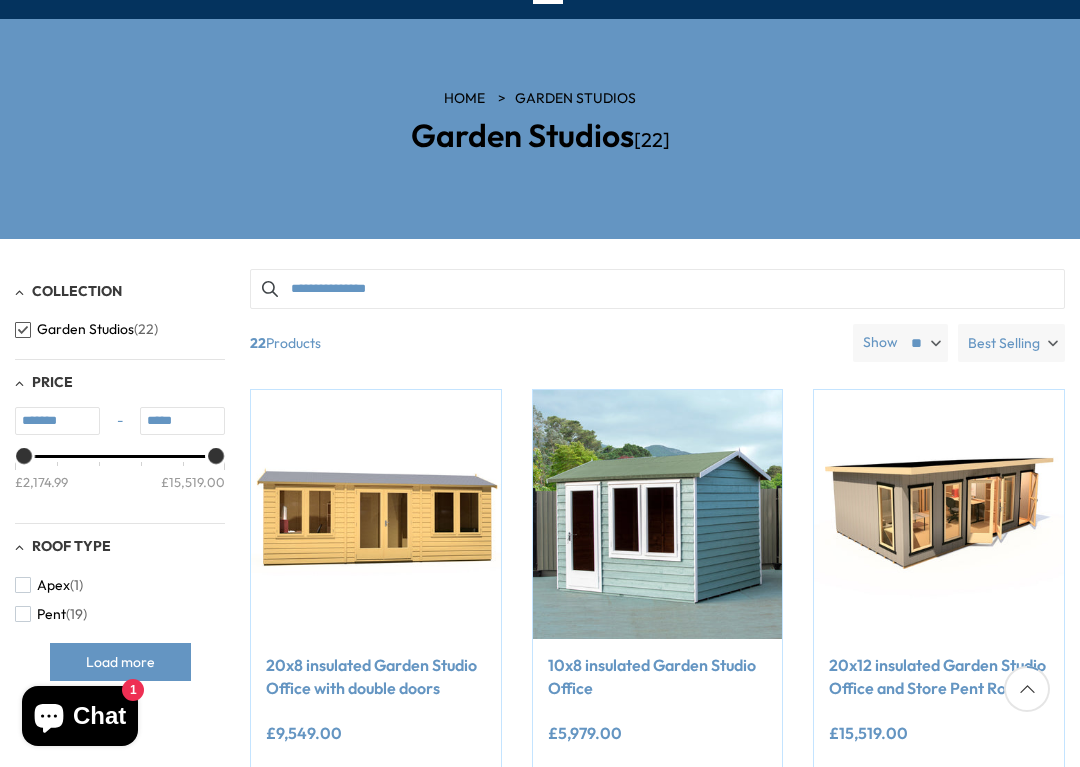 click on "*******" at bounding box center (57, 421) 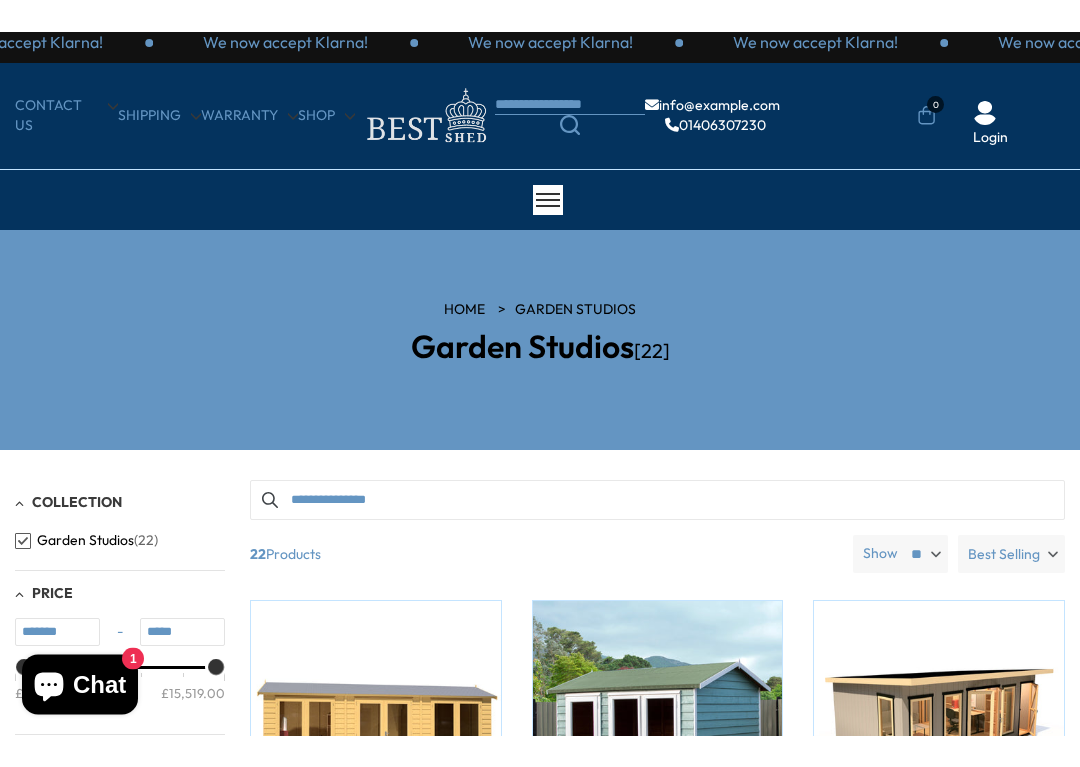 scroll, scrollTop: 0, scrollLeft: 0, axis: both 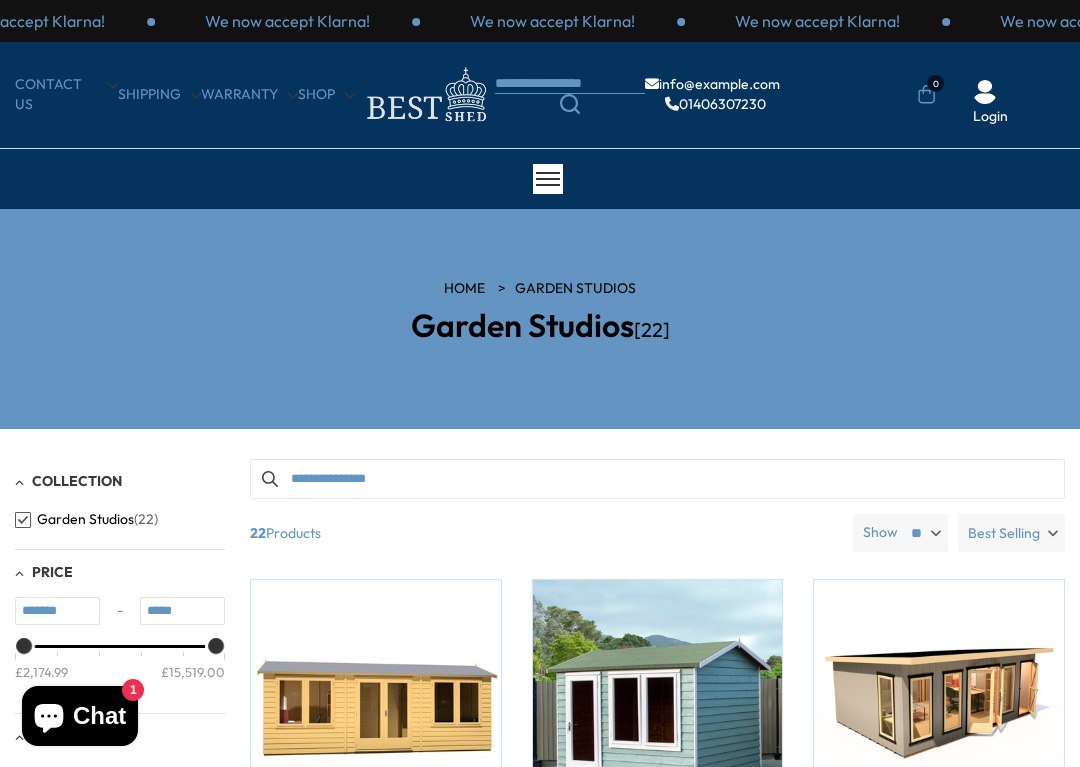 click at bounding box center (23, 520) 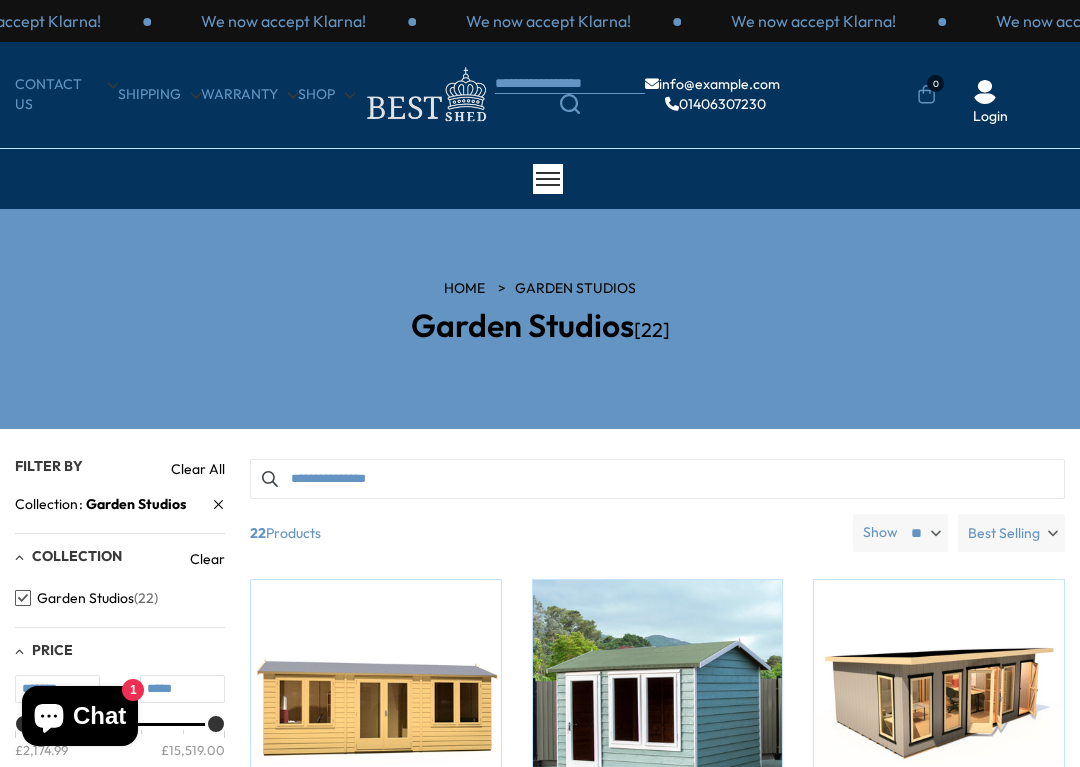 click on "Garden Studios
(22)" at bounding box center [86, 598] 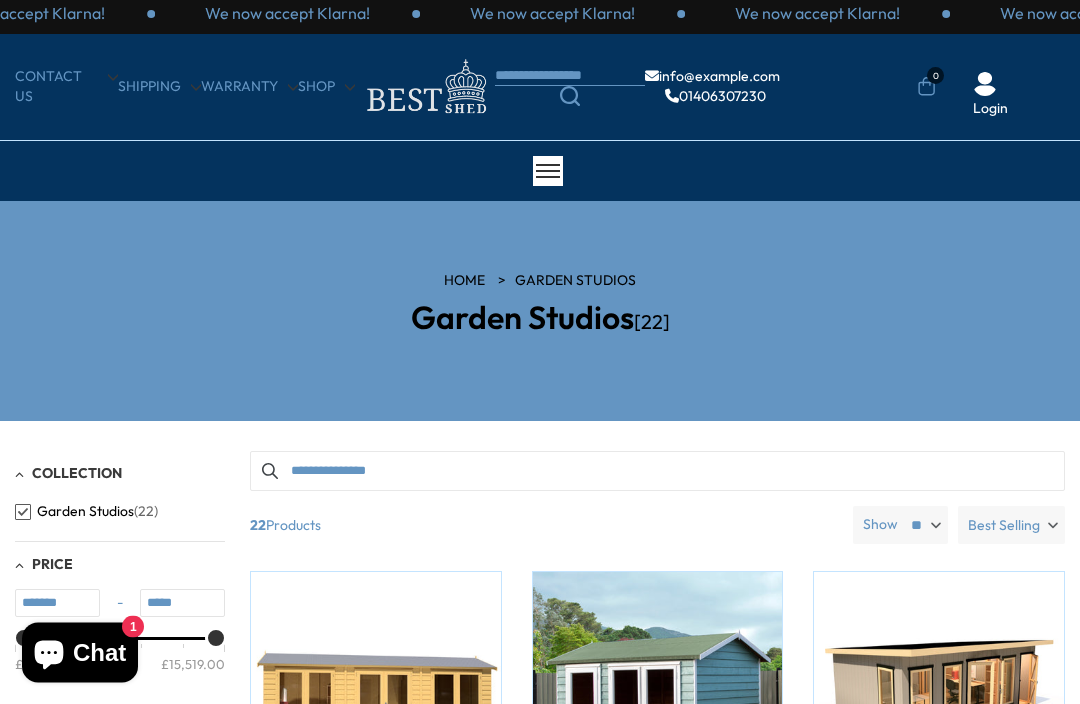 scroll, scrollTop: 8, scrollLeft: 0, axis: vertical 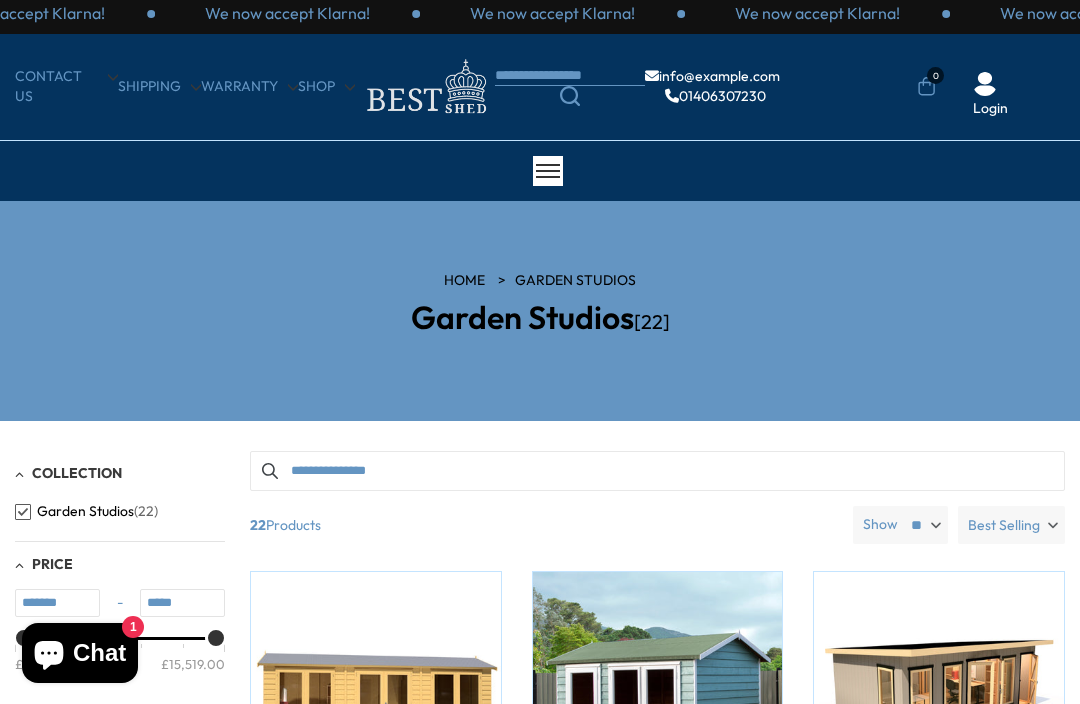click at bounding box center (540, 171) 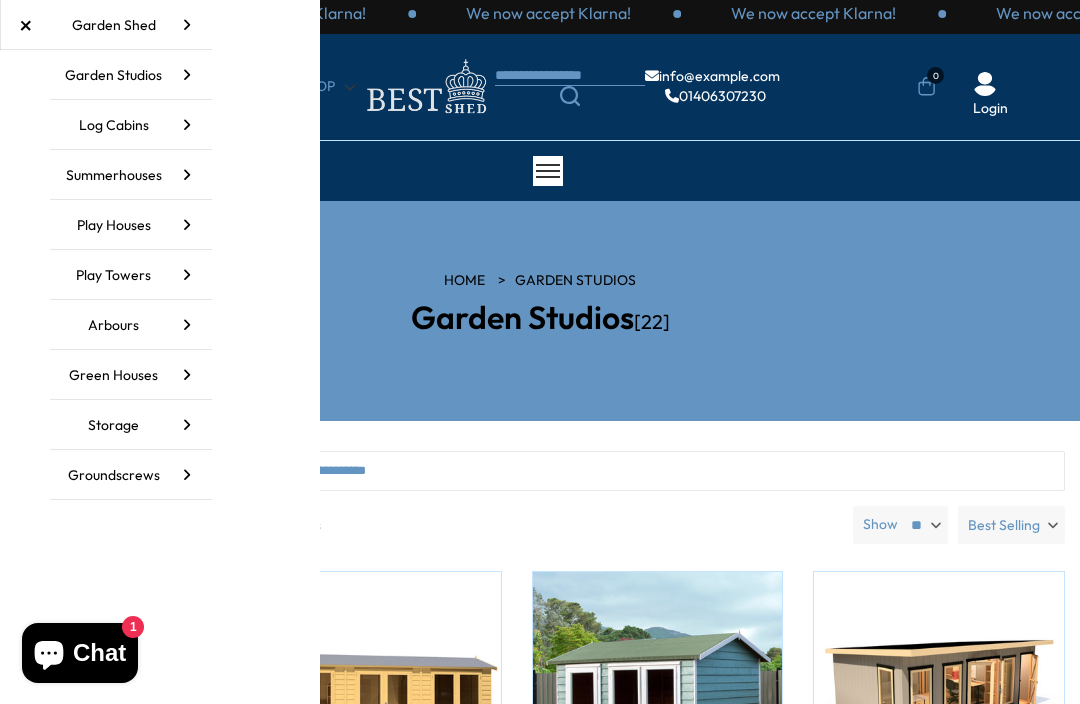 click on "Garden Shed" at bounding box center [131, 25] 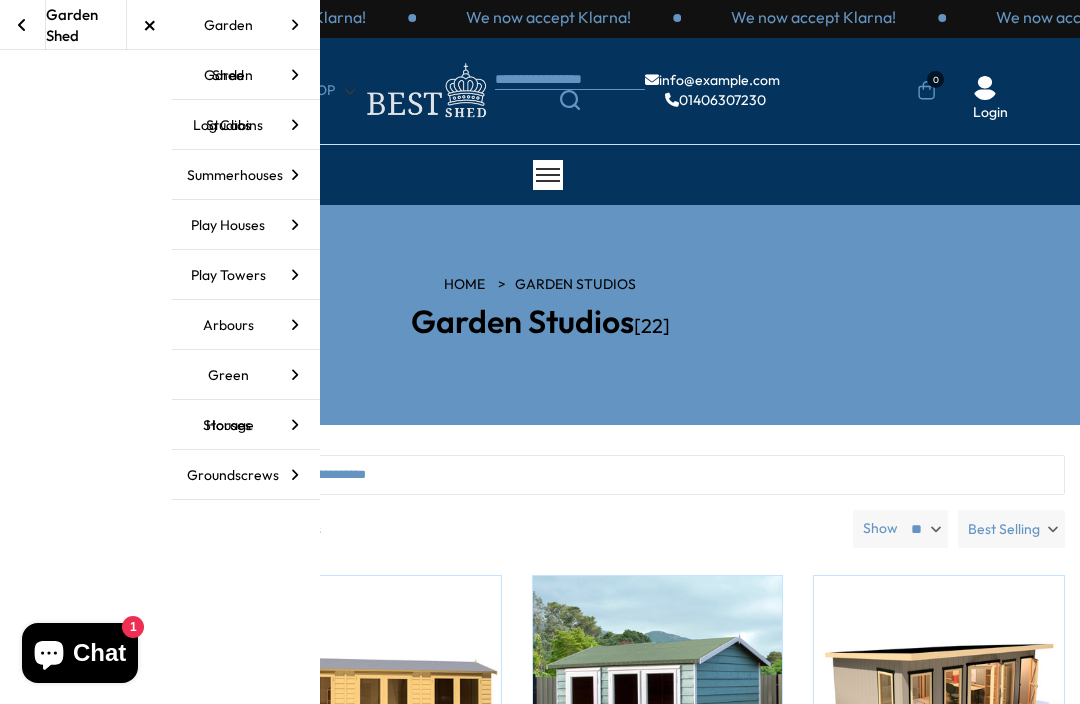scroll, scrollTop: 0, scrollLeft: 0, axis: both 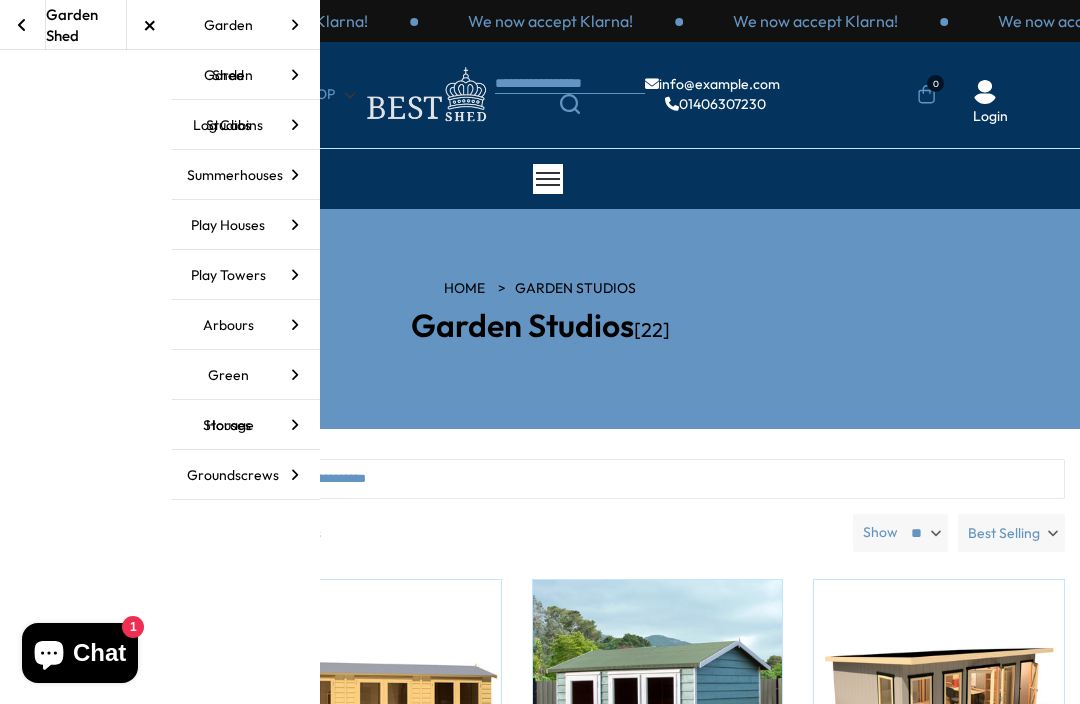 click on "HOME
Garden Studios
Garden Studios  [22]" at bounding box center [540, 319] 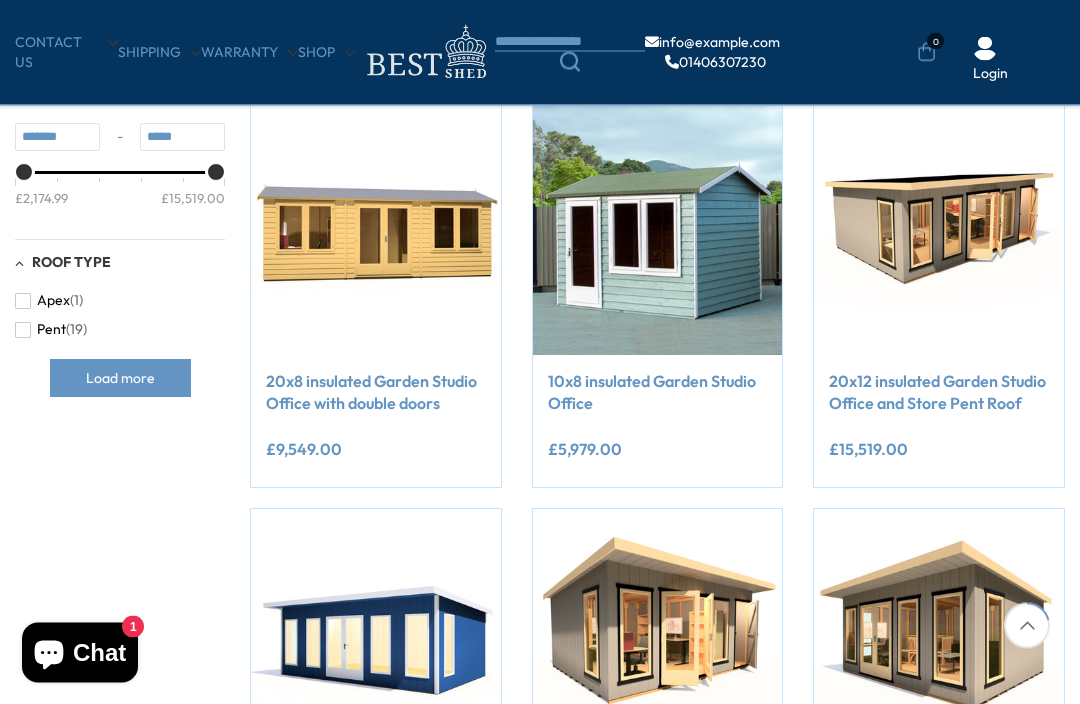 scroll, scrollTop: 0, scrollLeft: 0, axis: both 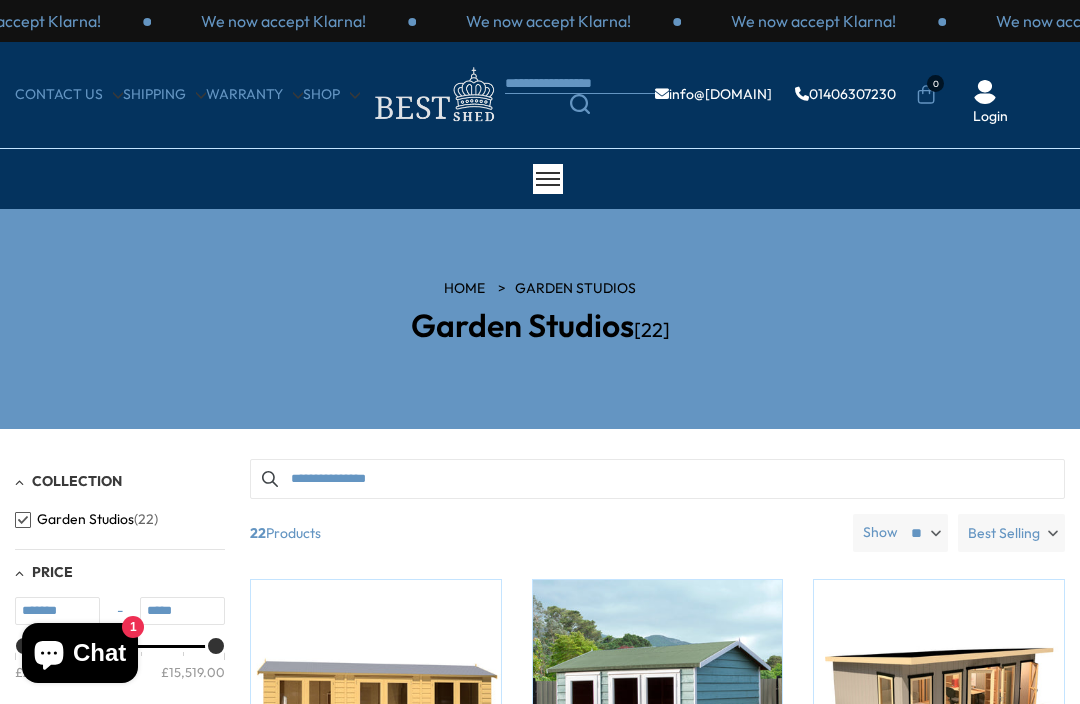 click at bounding box center [548, 179] 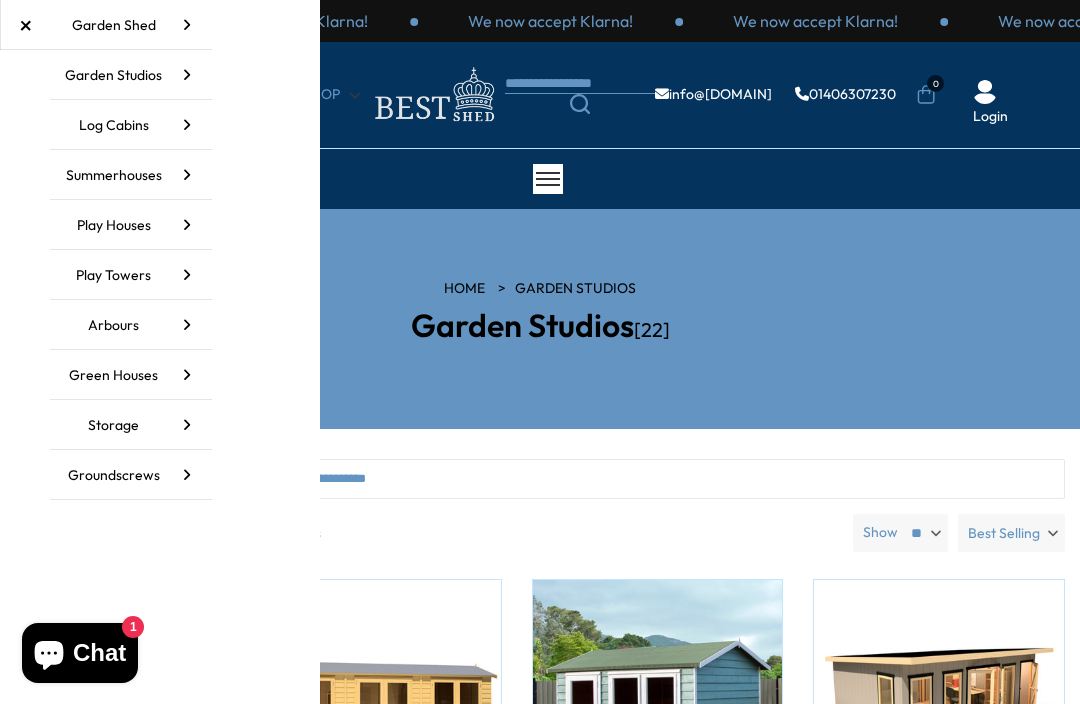 click on "Garden Shed" at bounding box center (131, 25) 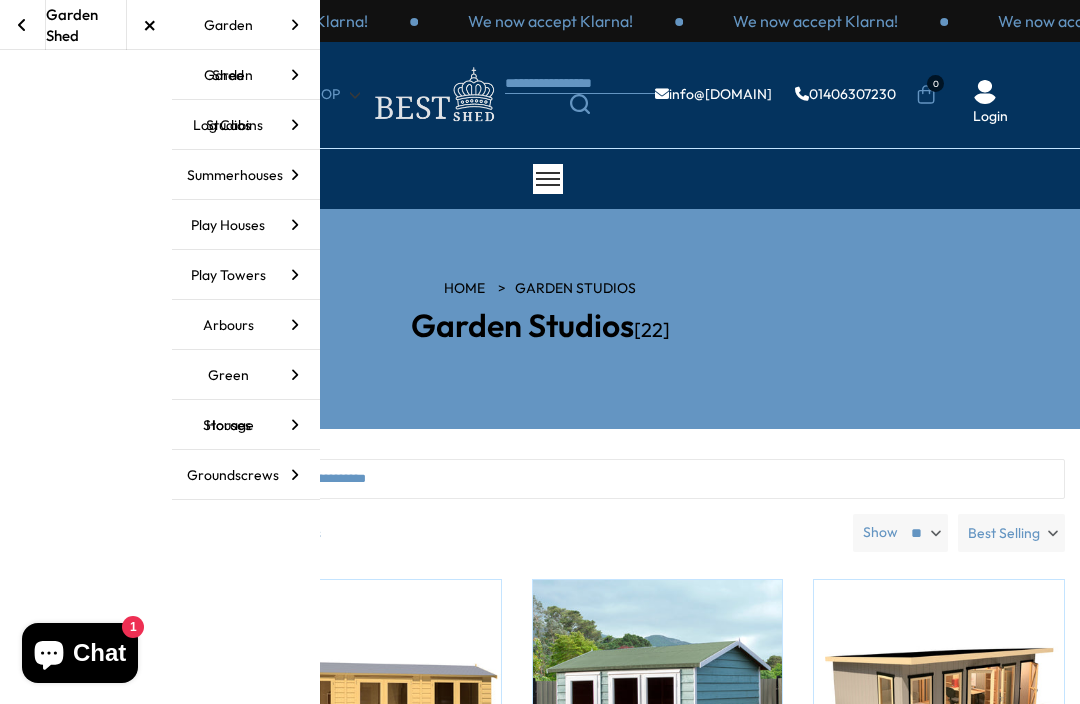 click on "Garden Shed" at bounding box center (86, 25) 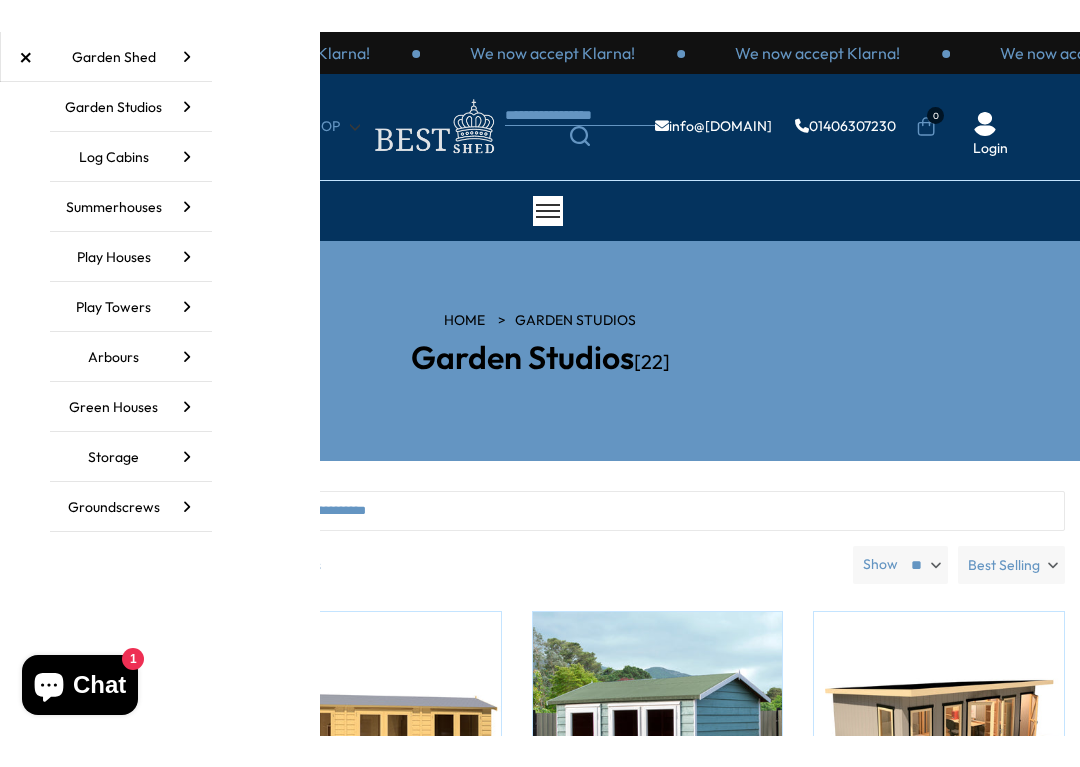 scroll, scrollTop: 1, scrollLeft: 0, axis: vertical 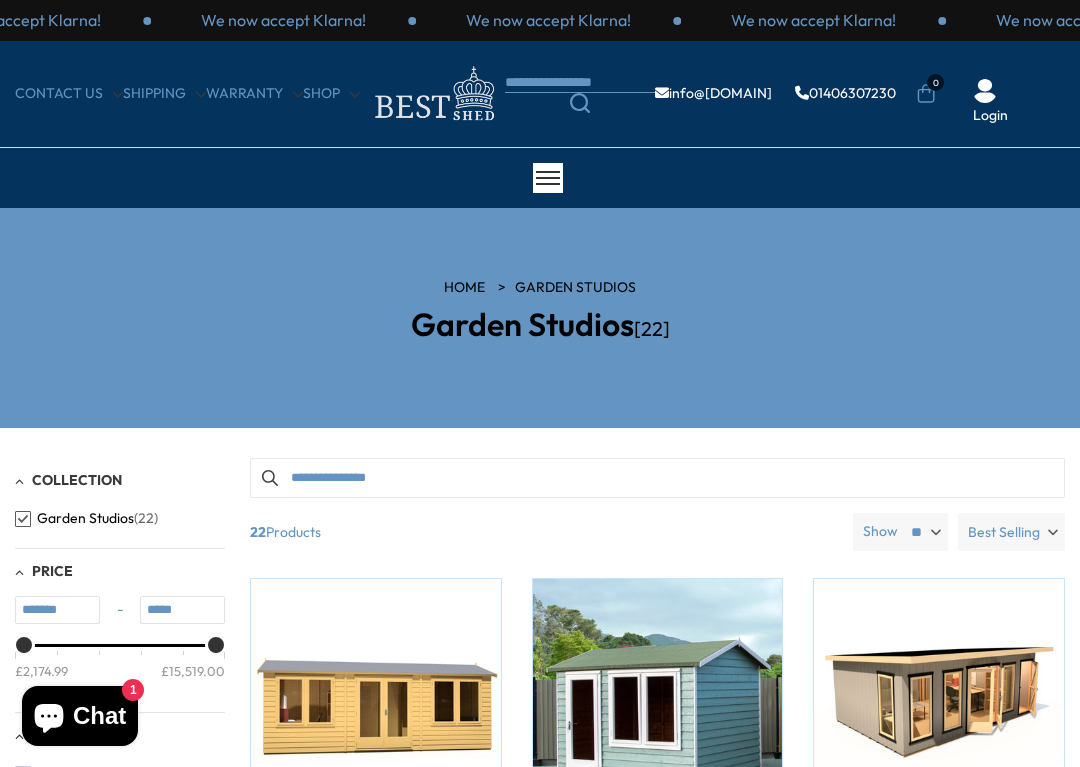 click at bounding box center [548, 178] 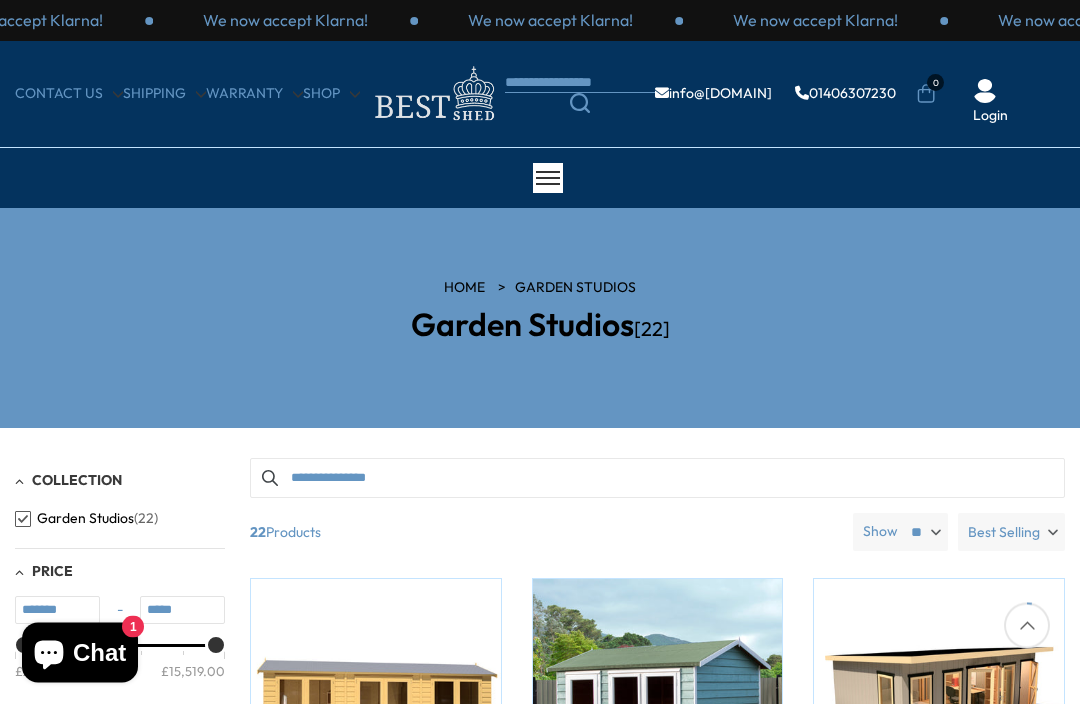scroll, scrollTop: 0, scrollLeft: 0, axis: both 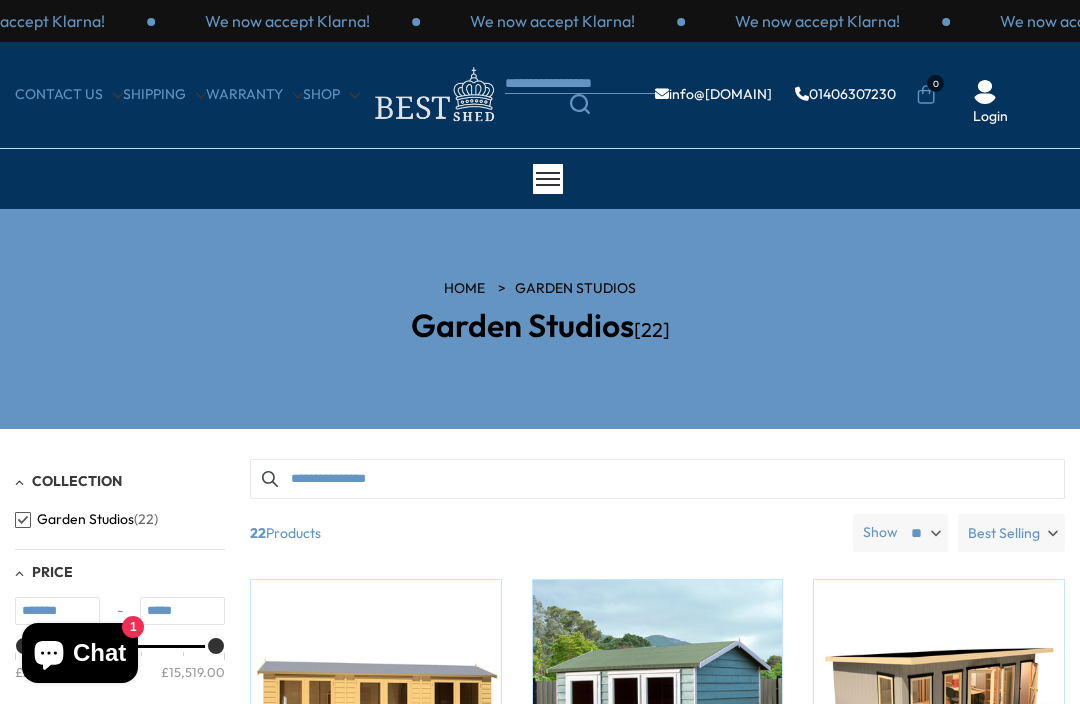 click at bounding box center (548, 179) 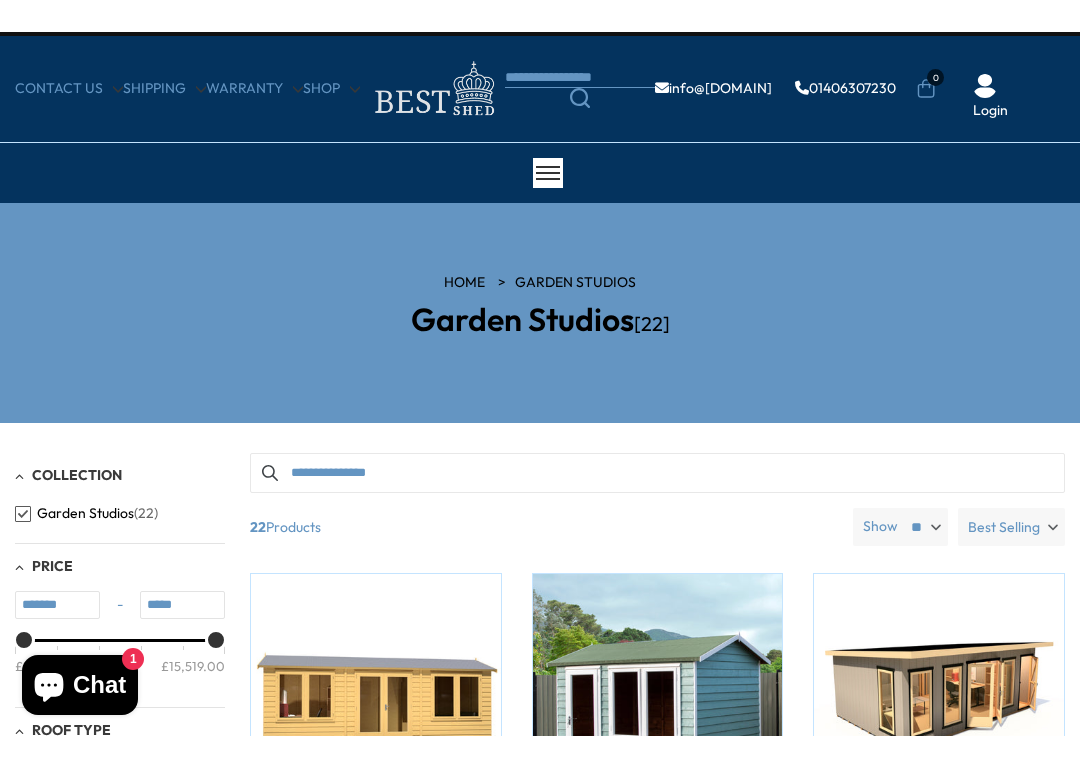scroll, scrollTop: 0, scrollLeft: 0, axis: both 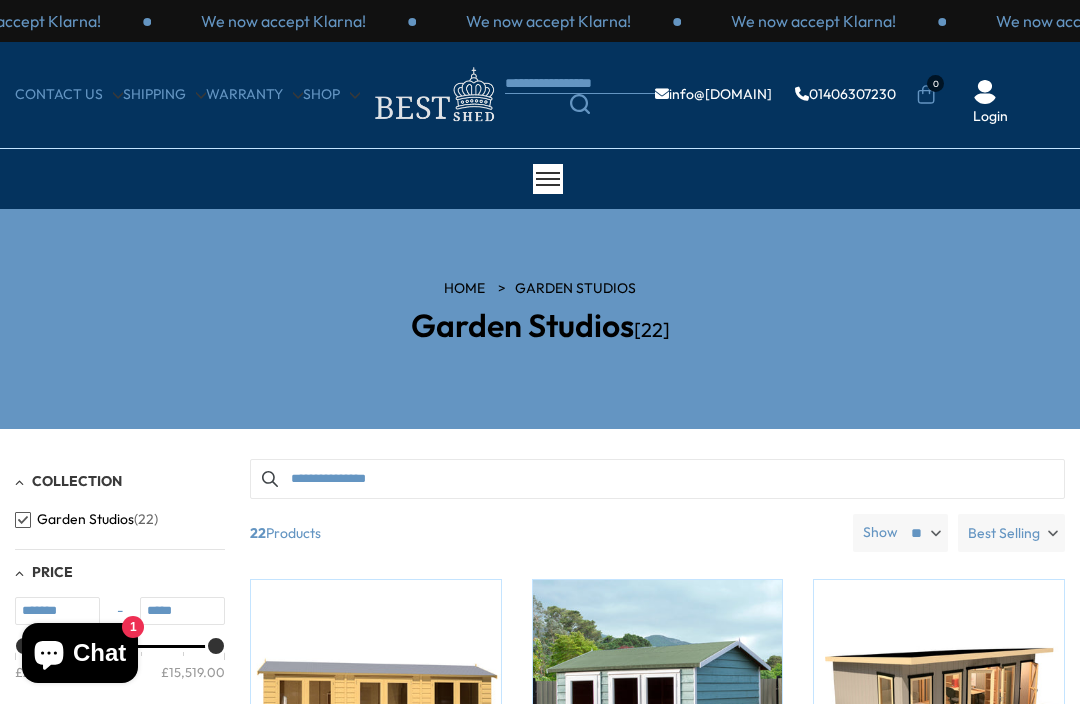 click at bounding box center [548, 179] 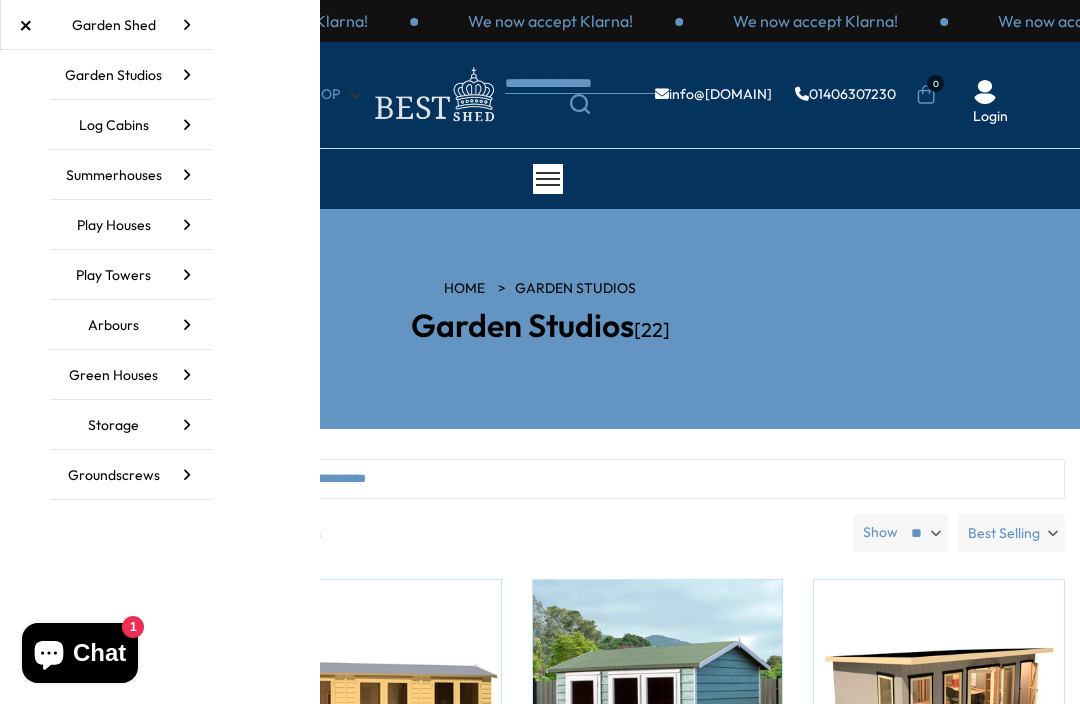 click on "Garden Shed" at bounding box center (131, 25) 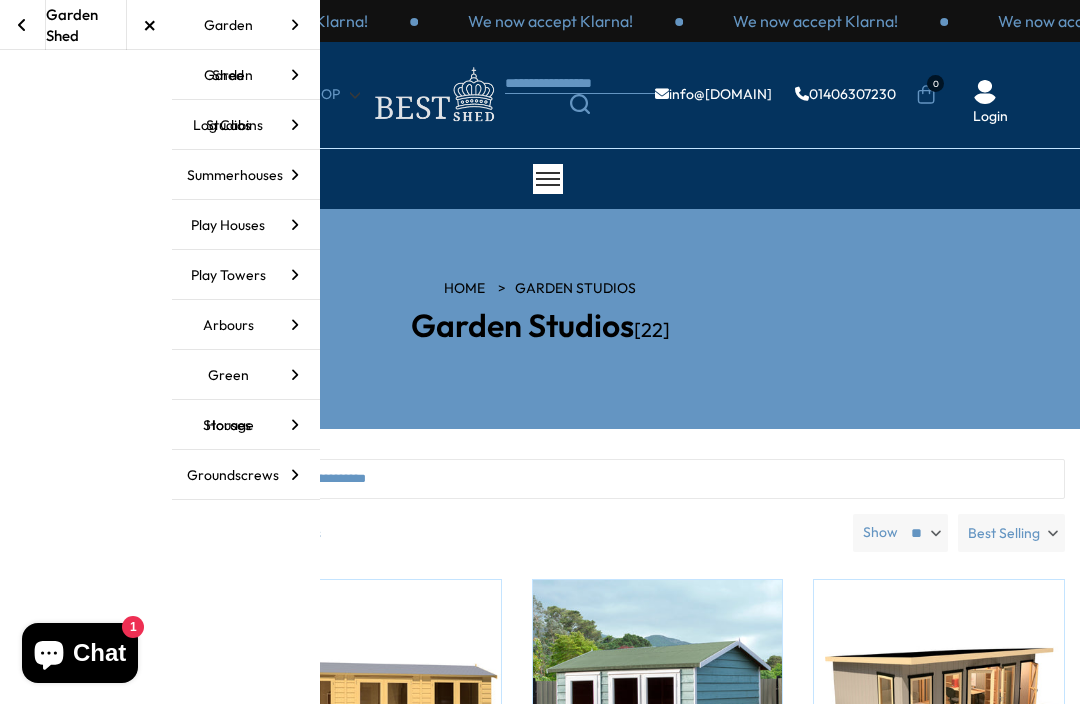 click on "Garden Studios" at bounding box center (246, 75) 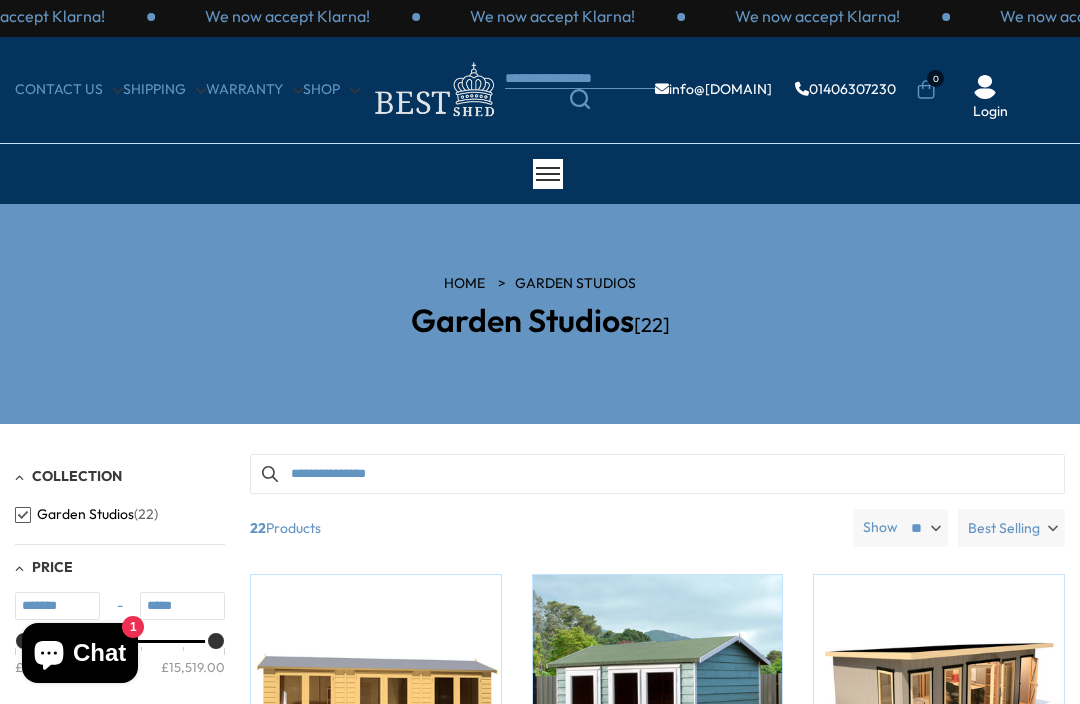 scroll, scrollTop: 0, scrollLeft: 0, axis: both 